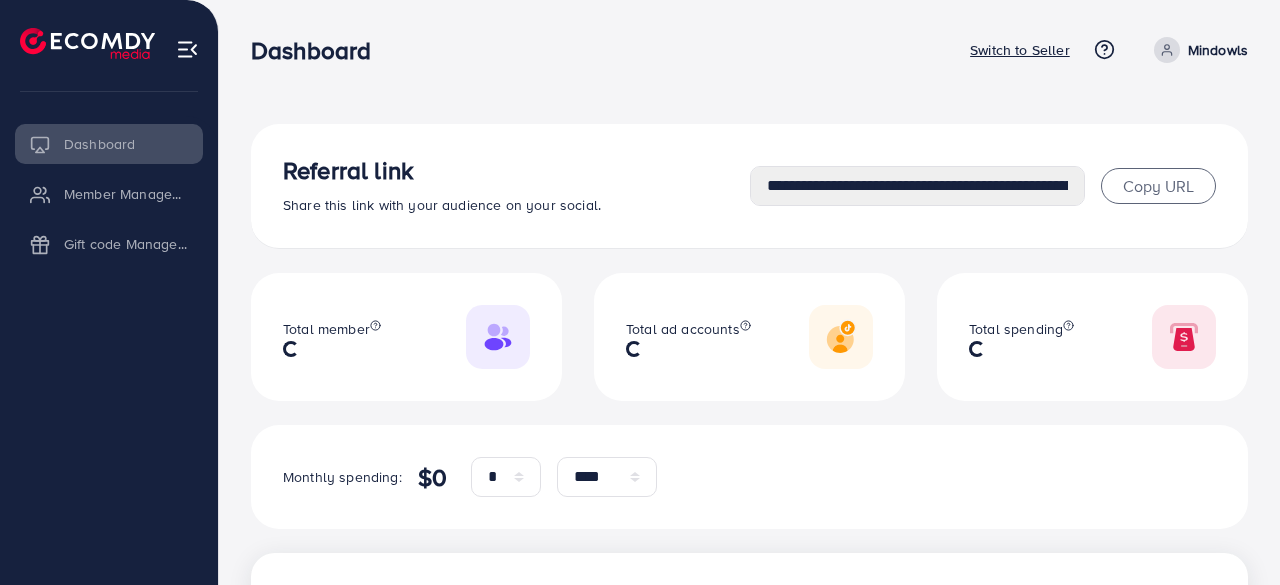 select on "*" 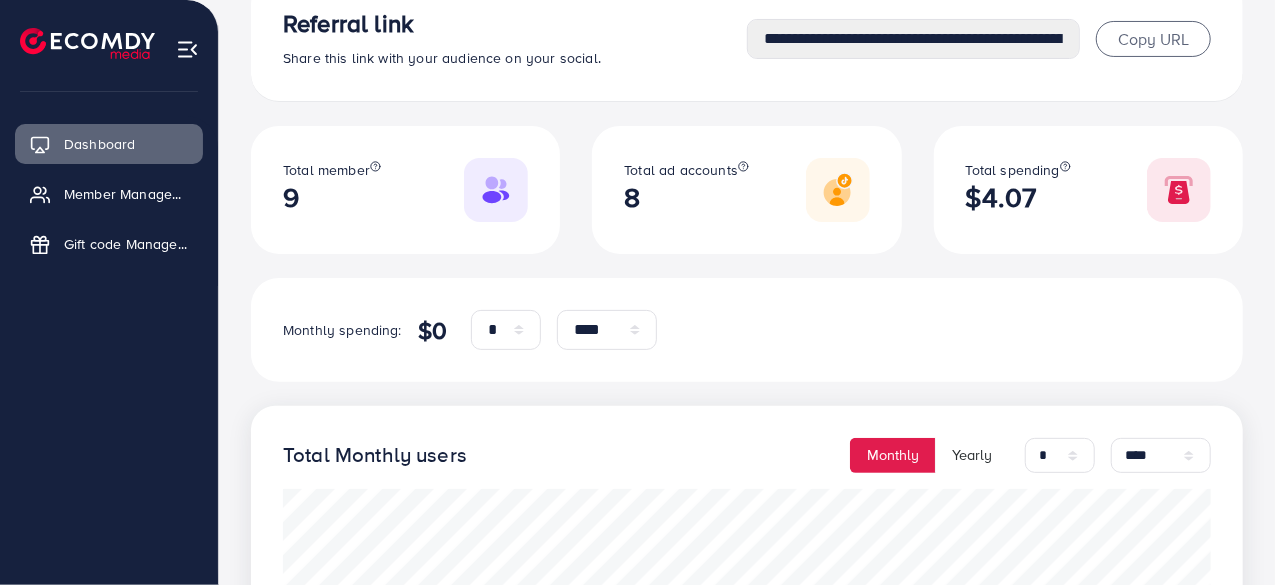 scroll, scrollTop: 0, scrollLeft: 0, axis: both 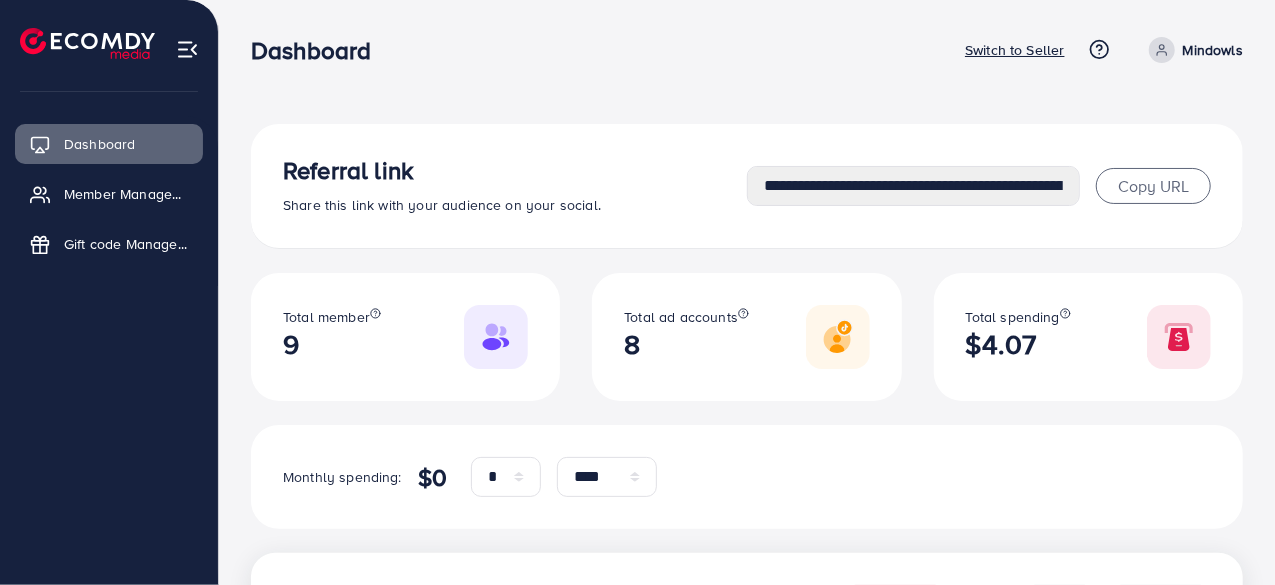 click on "Mindowls" at bounding box center (1213, 50) 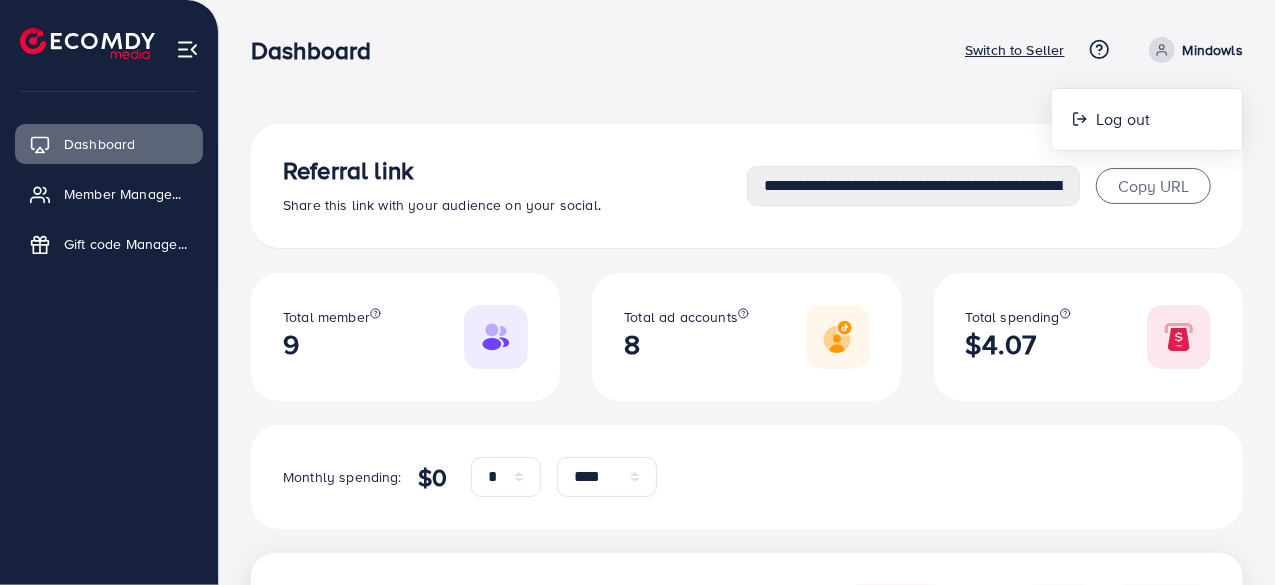 click 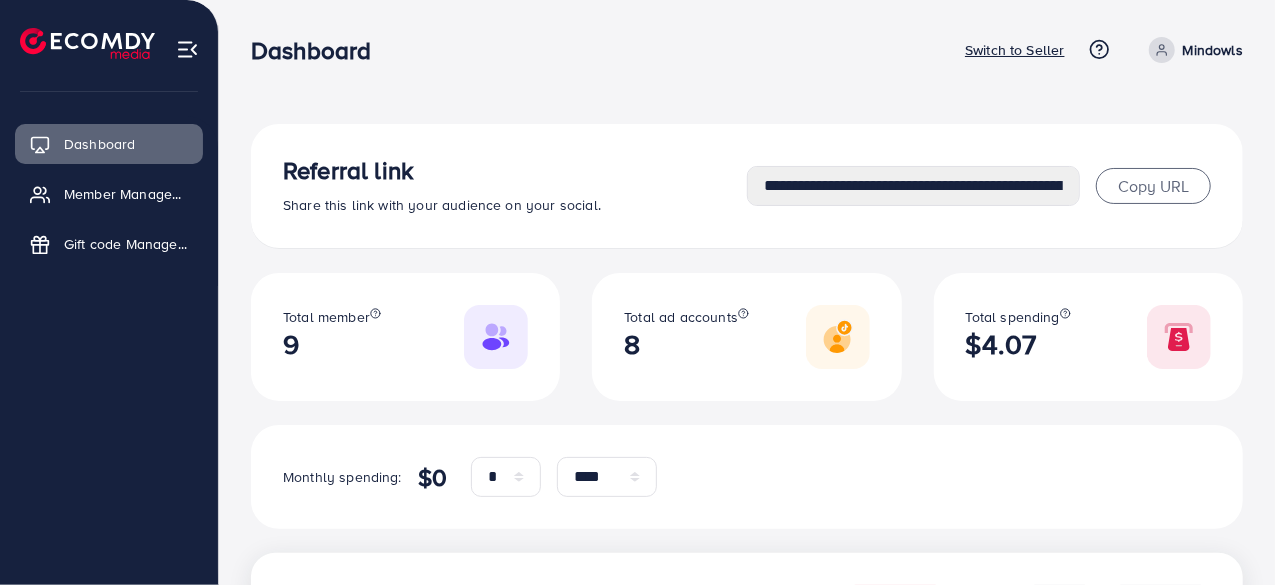 click on "Dashboard   Switch to Seller  Help Center Contact Support Plans and Pricing Term and policy About Us  [COMPANY_NAME]  Log out" at bounding box center (747, 50) 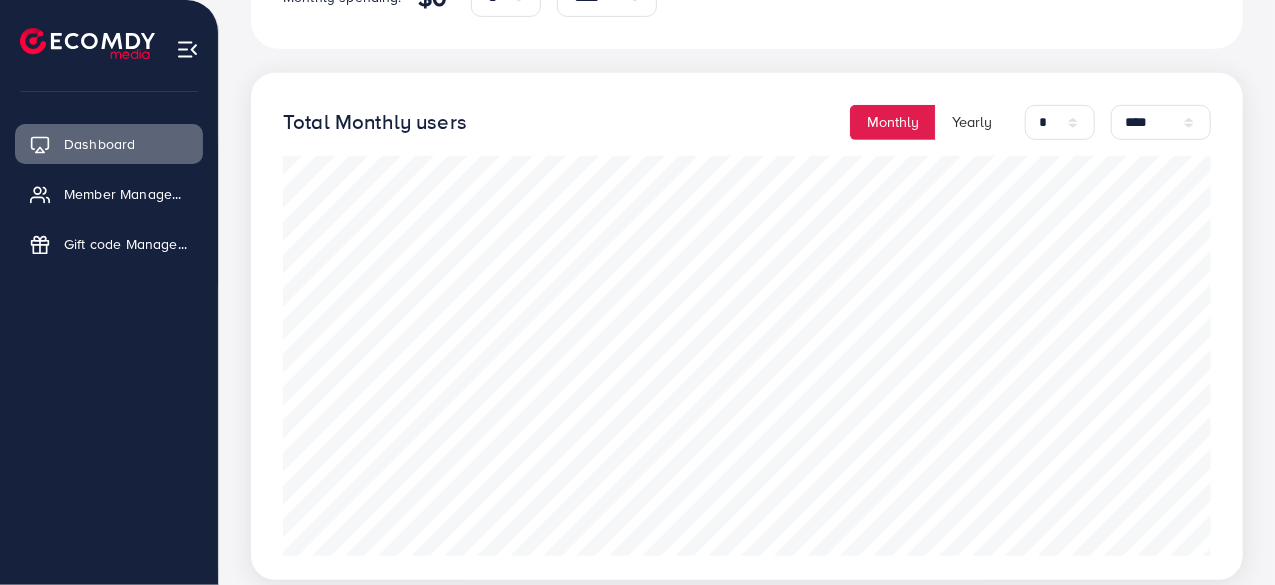 scroll, scrollTop: 538, scrollLeft: 0, axis: vertical 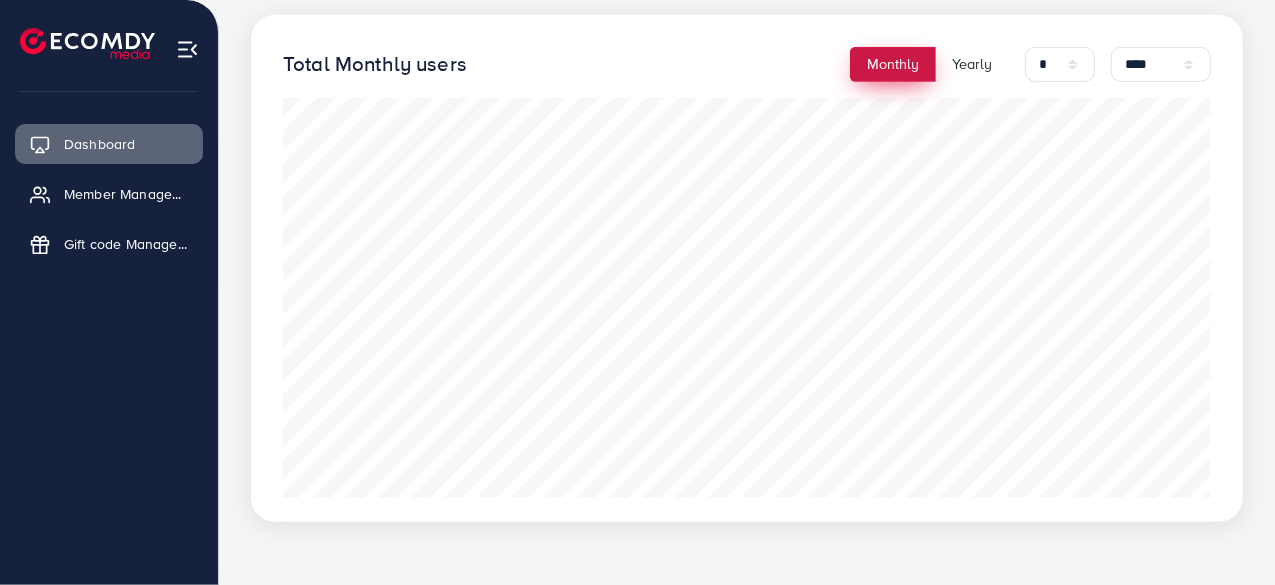 click on "Monthly" at bounding box center [893, 64] 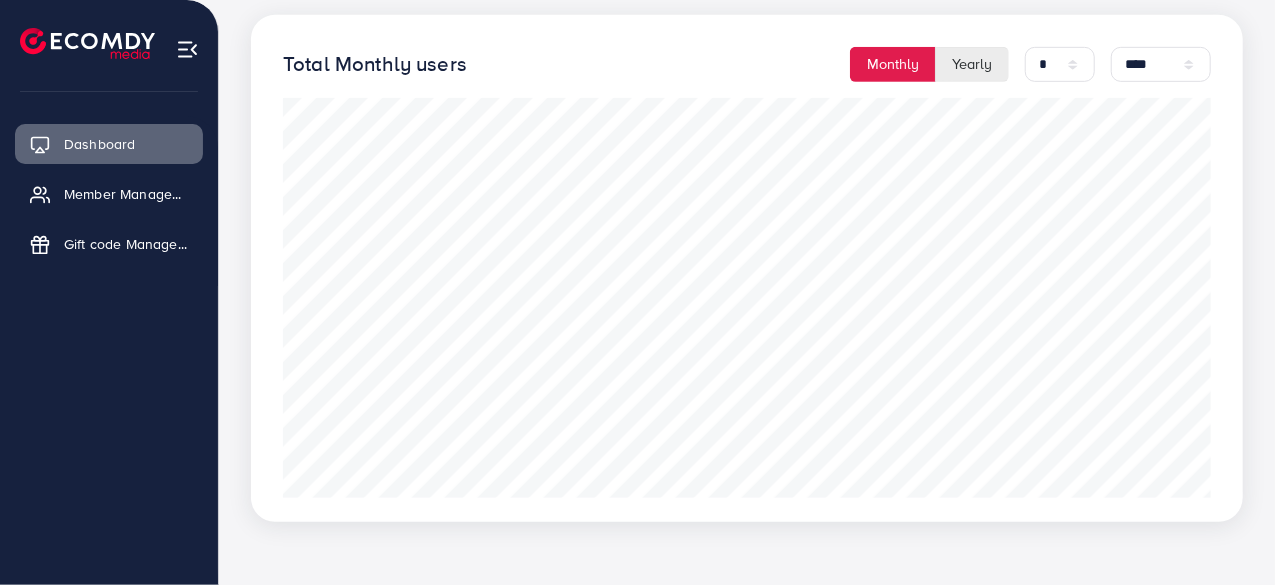 click on "Yearly" at bounding box center [972, 64] 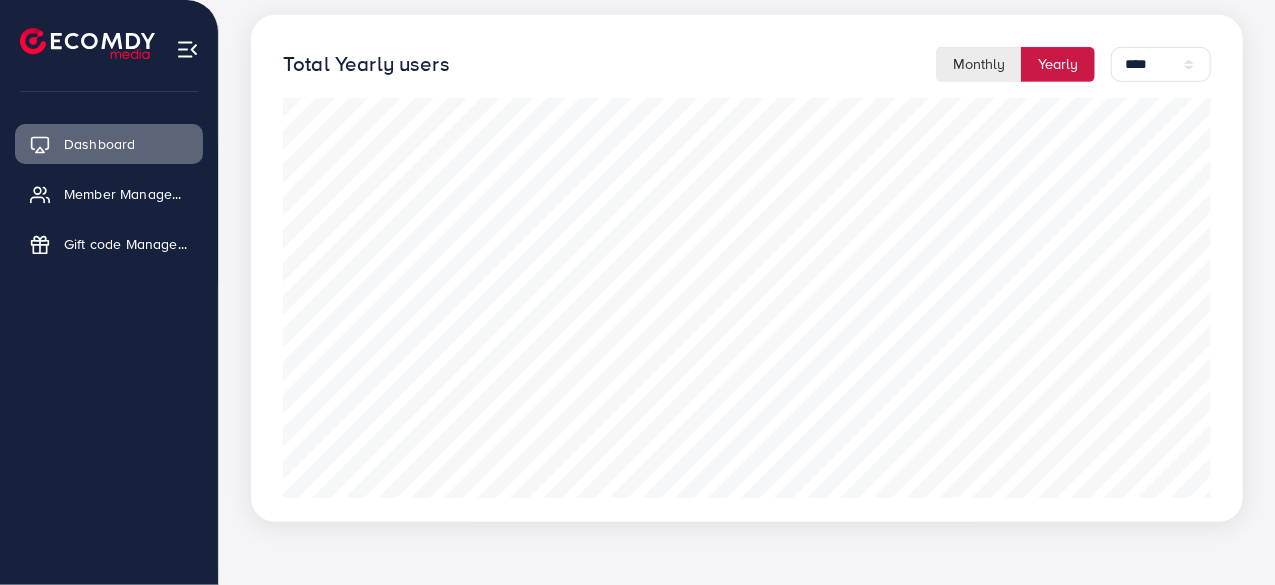 scroll, scrollTop: 538, scrollLeft: 0, axis: vertical 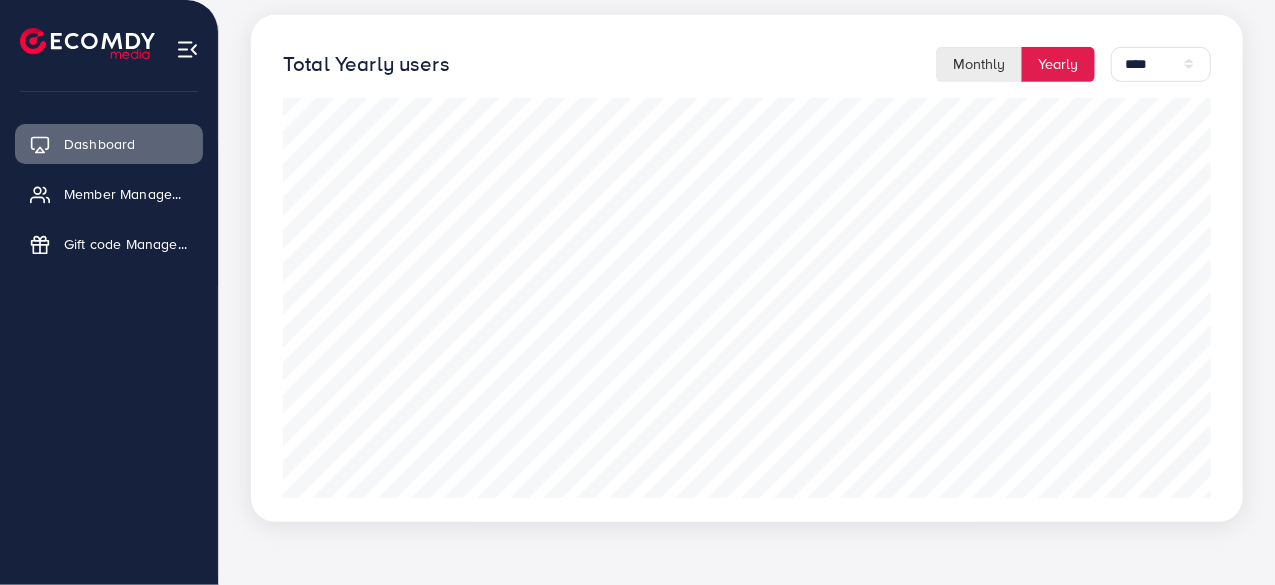 click on "Monthly" at bounding box center (979, 64) 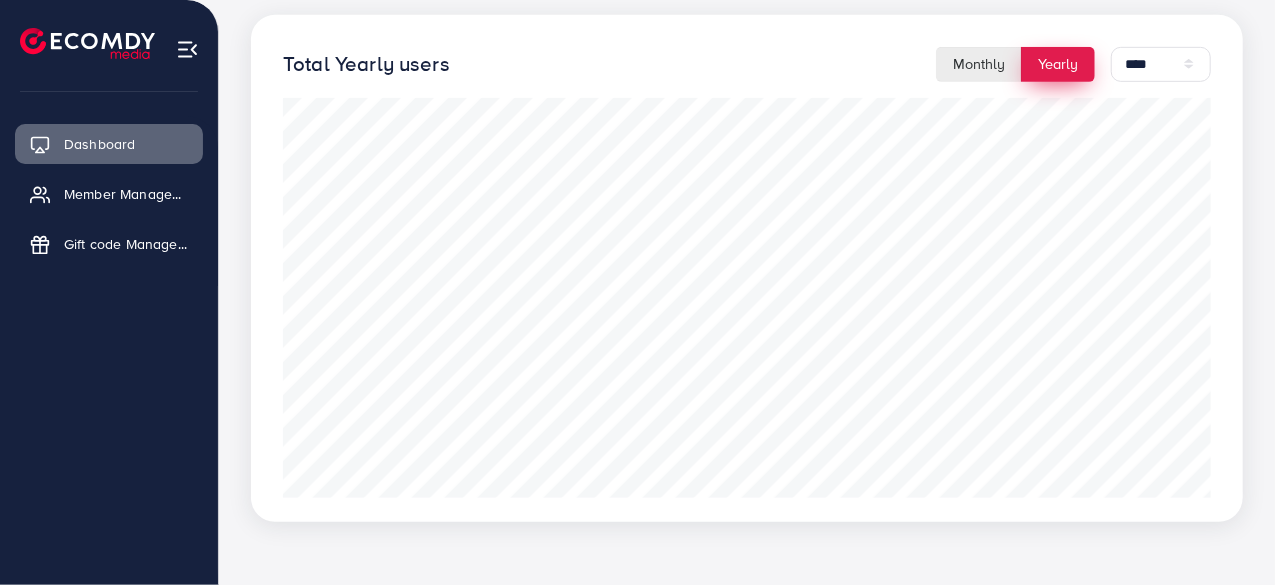 select on "*" 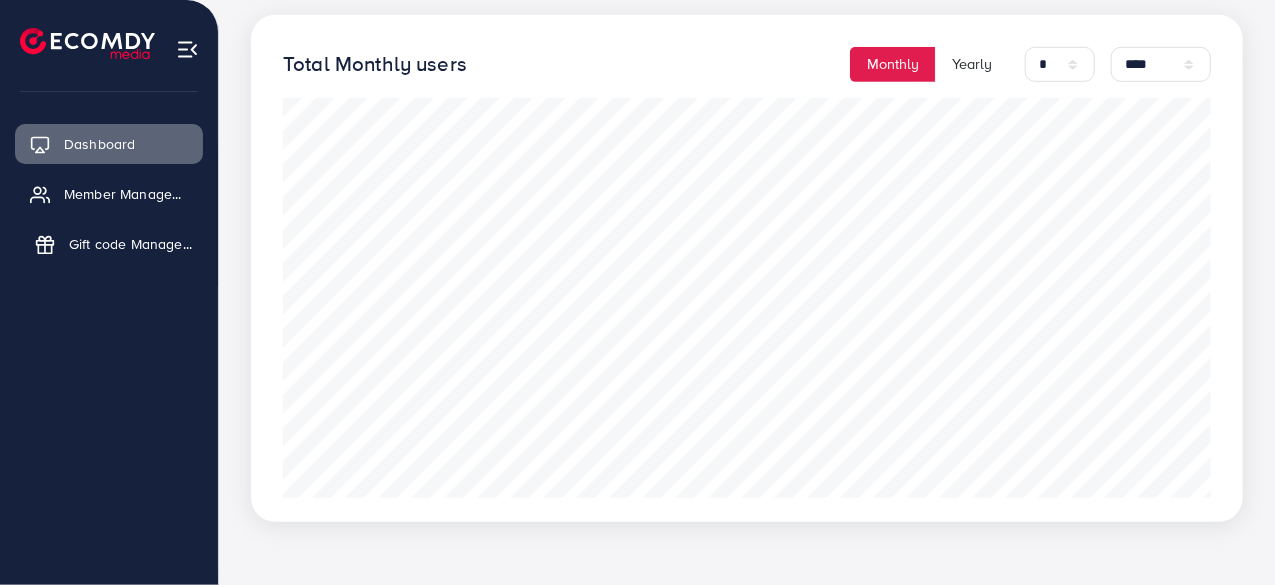 click on "Gift code Management" at bounding box center (131, 244) 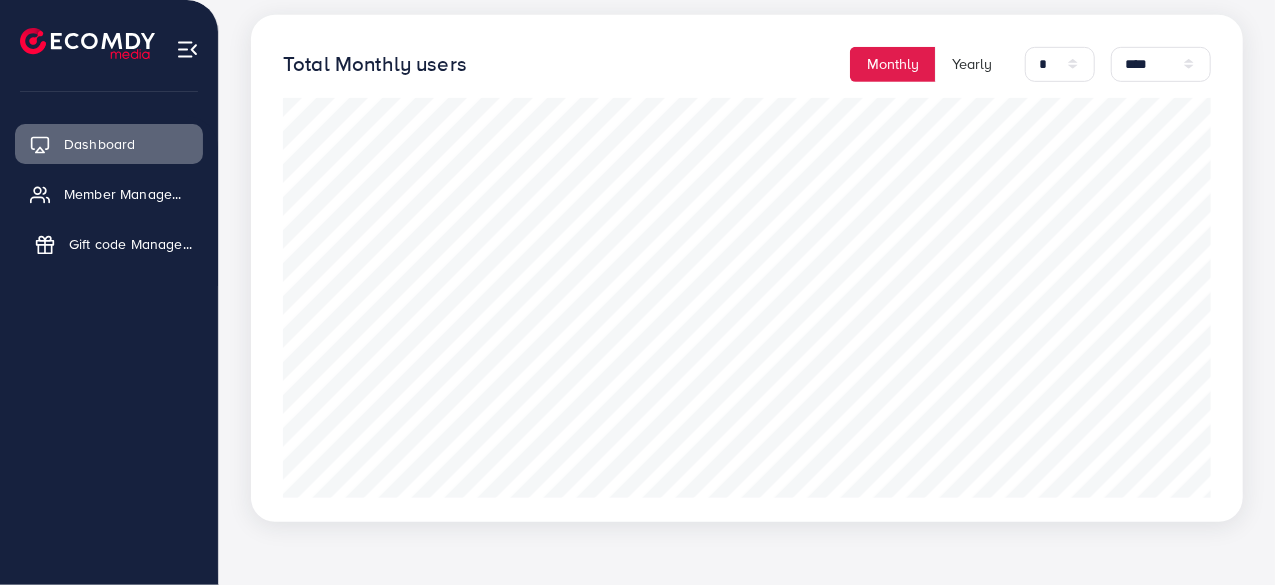 scroll, scrollTop: 0, scrollLeft: 0, axis: both 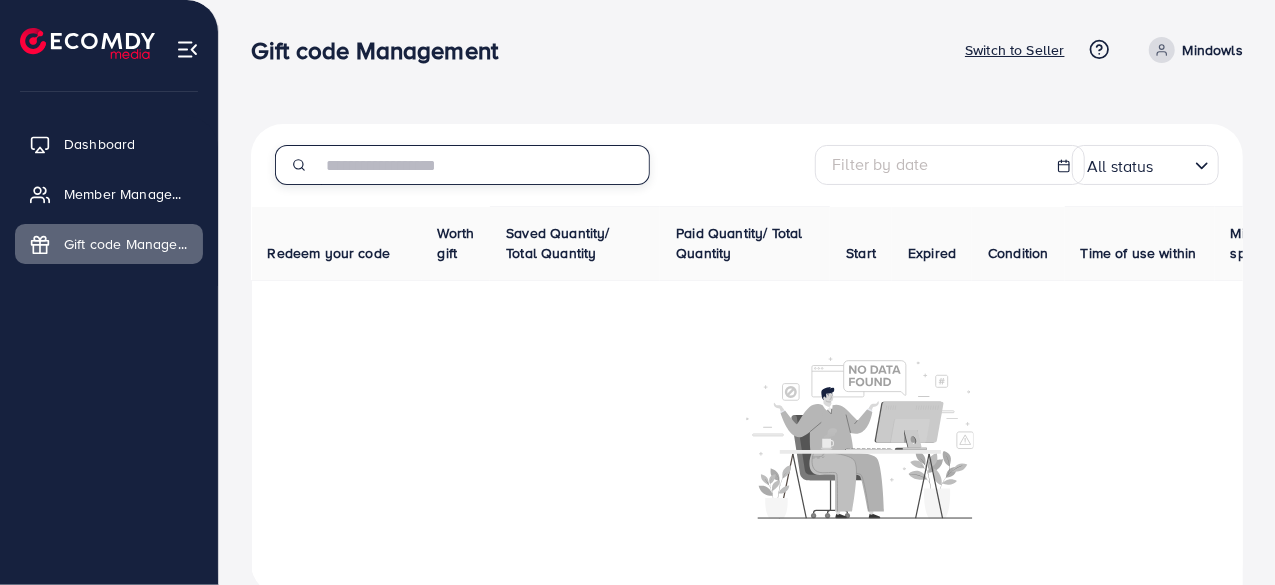 click at bounding box center (485, 165) 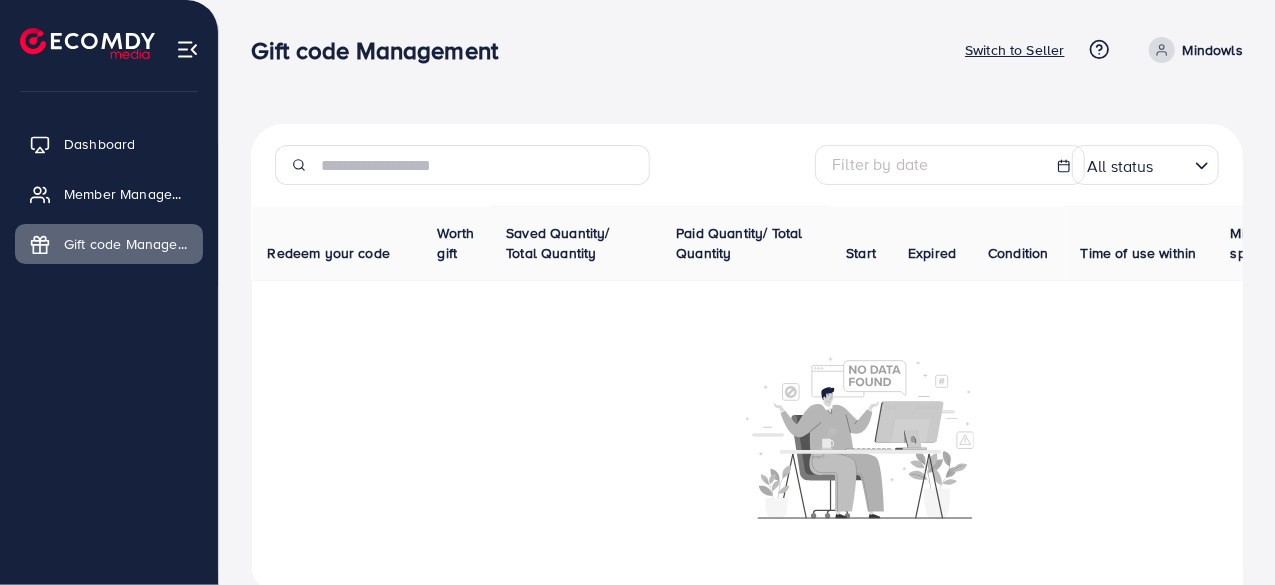 click on "Filter by date
All status
Loading..." at bounding box center (747, 165) 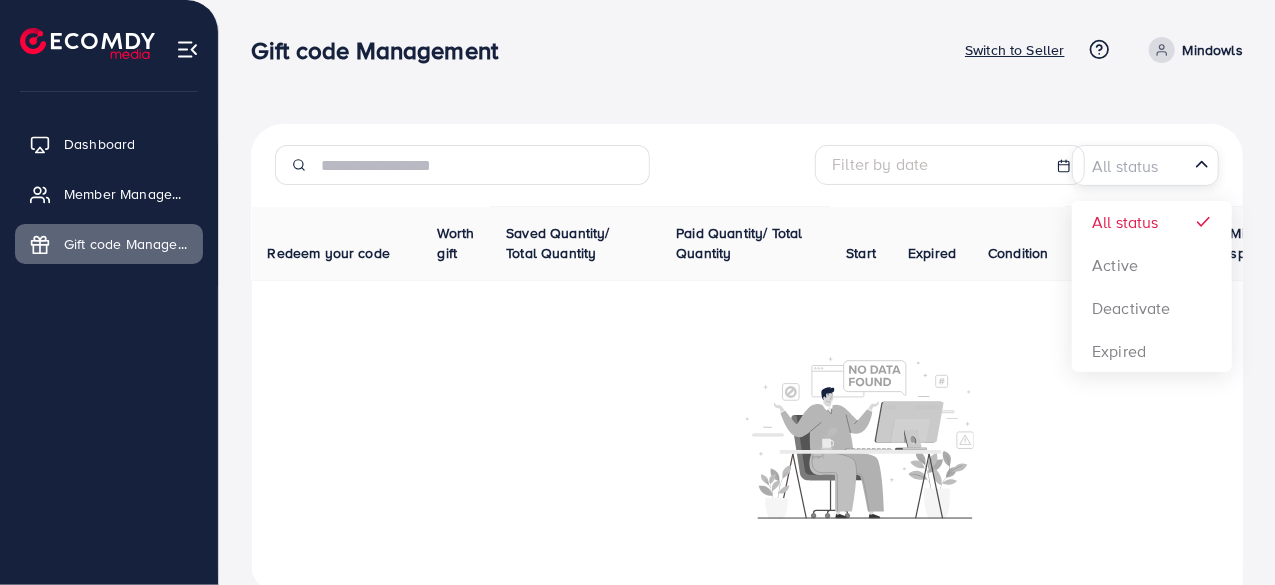 click on "All status" at bounding box center [1134, 164] 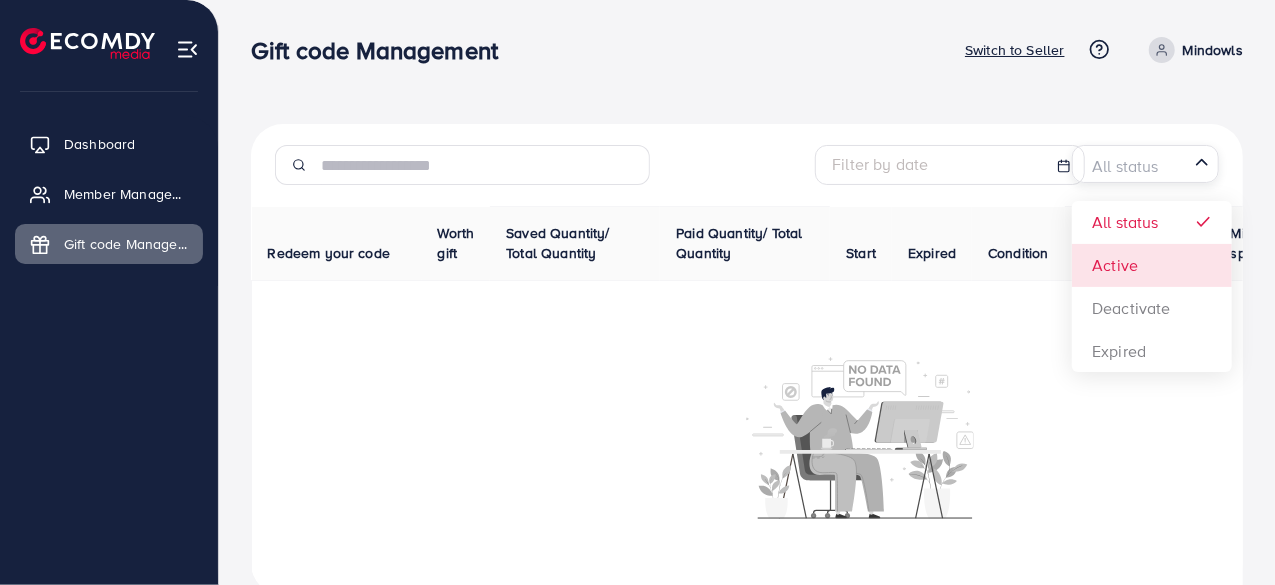 click on "Filter by date
All status
Loading...
All status
Active
Deactivate
Expired
Redeem your code Worth gift Saved Quantity/ Total Quantity Paid Quantity/ Total Quantity Start Expired Condition Time of use within Minimum required spending Status" at bounding box center [747, 359] 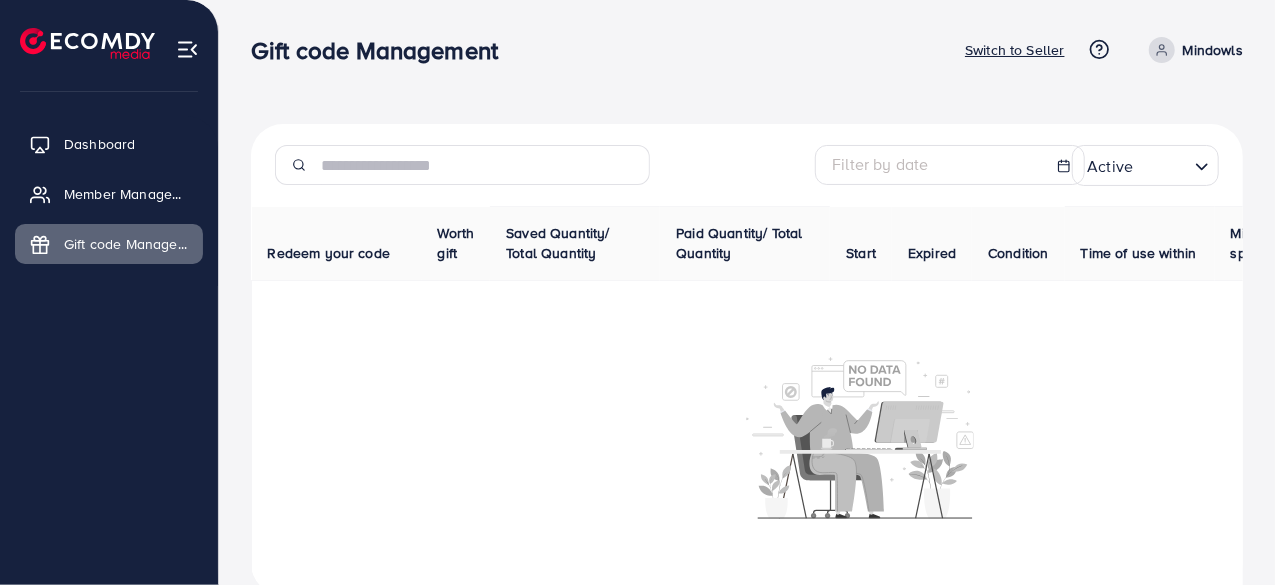 click at bounding box center (1163, 166) 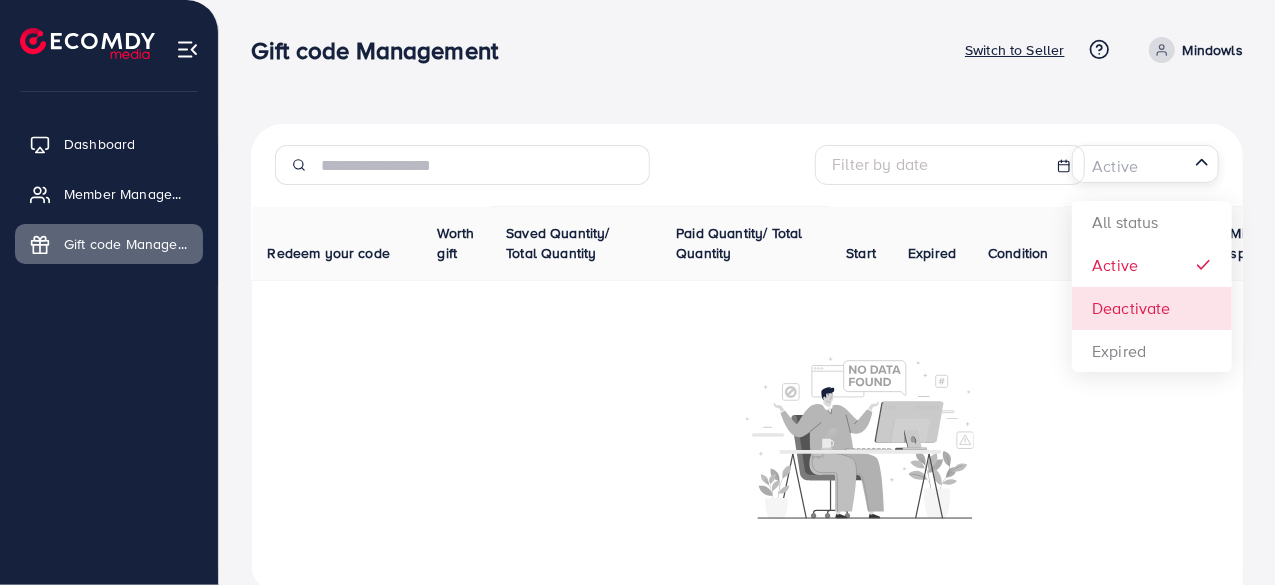 click on "Filter by date
Active
Loading...
All status
Active
Deactivate
Expired
Redeem your code Worth gift Saved Quantity/ Total Quantity Paid Quantity/ Total Quantity Start Expired Condition Time of use within Minimum required spending Status" at bounding box center (747, 359) 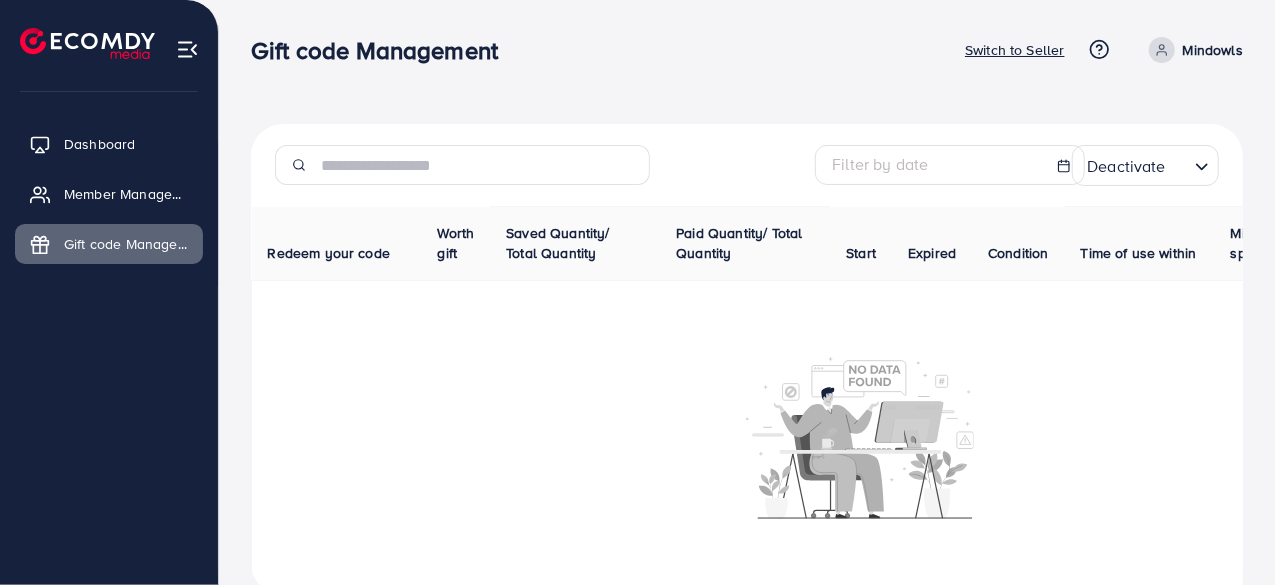 click on "Deactivate" at bounding box center [1134, 164] 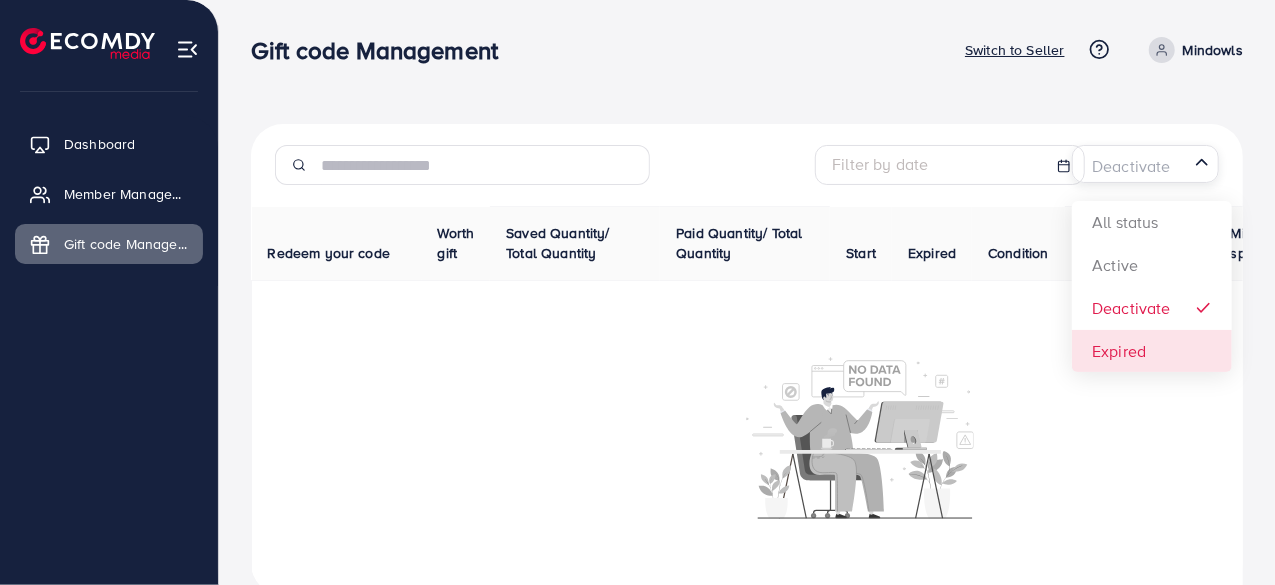 click on "Filter by date
Deactivate
Loading...
All status
Active
Deactivate
Expired
Redeem your code Worth gift Saved Quantity/ Total Quantity Paid Quantity/ Total Quantity Start Expired Condition Time of use within Minimum required spending Status" at bounding box center [747, 359] 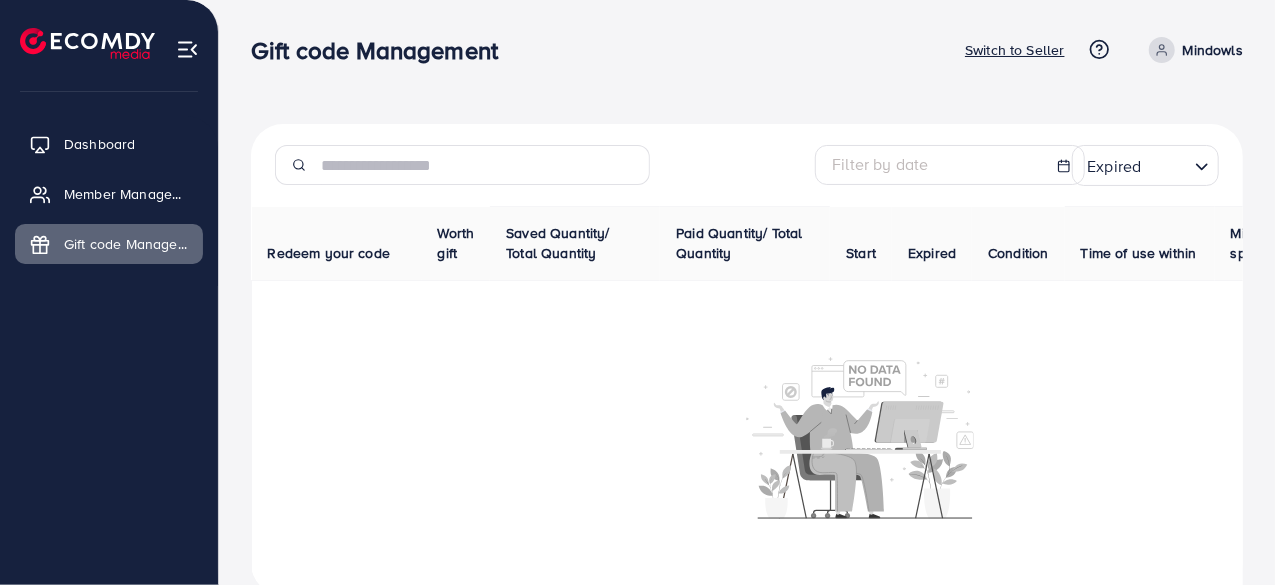 click on "Expired" at bounding box center [1134, 164] 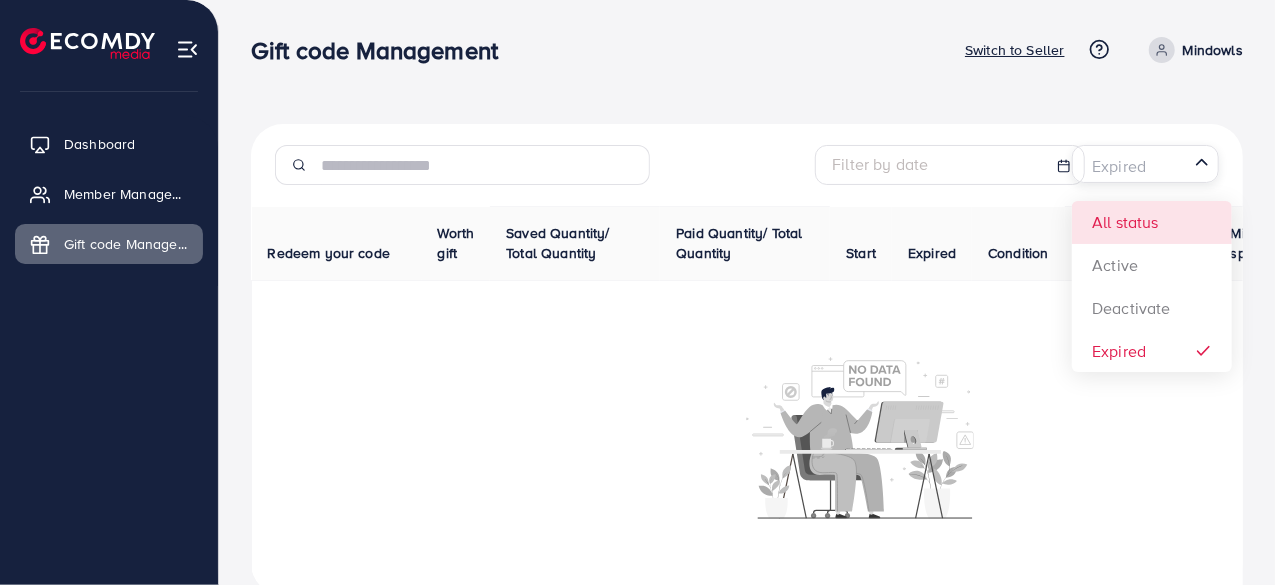 click on "Filter by date
Expired
Loading...
All status
Active
Deactivate
Expired
Redeem your code Worth gift Saved Quantity/ Total Quantity Paid Quantity/ Total Quantity Start Expired Condition Time of use within Minimum required spending Status" at bounding box center (747, 359) 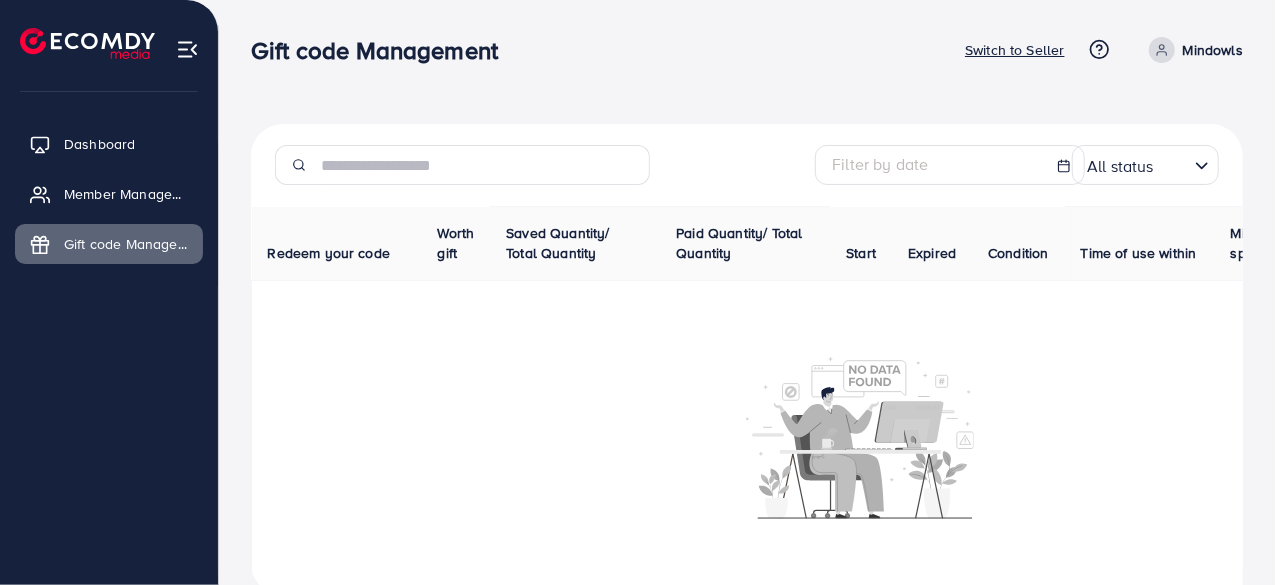 click on "Filter by date" at bounding box center [880, 164] 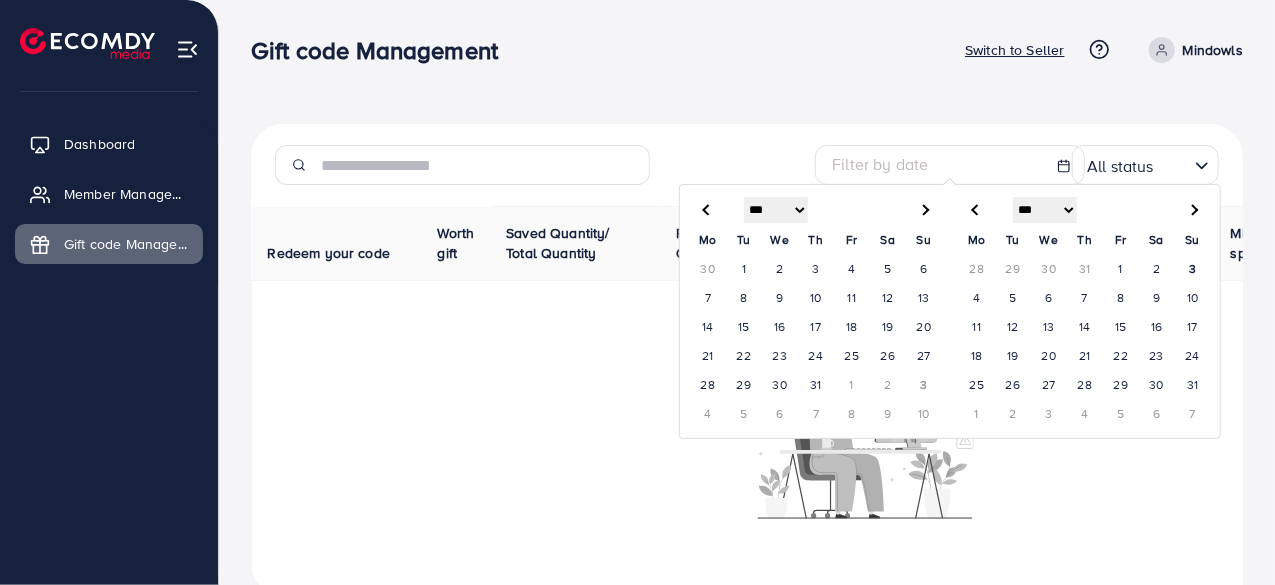 click on "Filter by date *** *** *** *** *** *** *** *** *** *** *** *** **** Mo Tu We Th Fr Sa Su  30   1   2   3   4   5   6   7   8   9   10   11   12   13   14   15   16   17   18   19   20   21   22   23   24   25   26   27   28   29   30   31   1   2   3   4   5   6   7   8   9   10  *** *** *** *** *** *** *** *** *** *** *** *** **** Mo Tu We Th Fr Sa Su  28   29   30   31   1   2   3   4   5   6   7   8   9   10   11   12   13   14   15   16   17   18   19   20   21   22   23   24   25   26   27   28   29   30   31   1   2   3   4   5   6   7
All status
Loading...                   Redeem your code Worth gift Saved Quantity/ Total Quantity Paid Quantity/ Total Quantity Start Expired Condition Time of use within Minimum required spending Status" at bounding box center (747, 313) 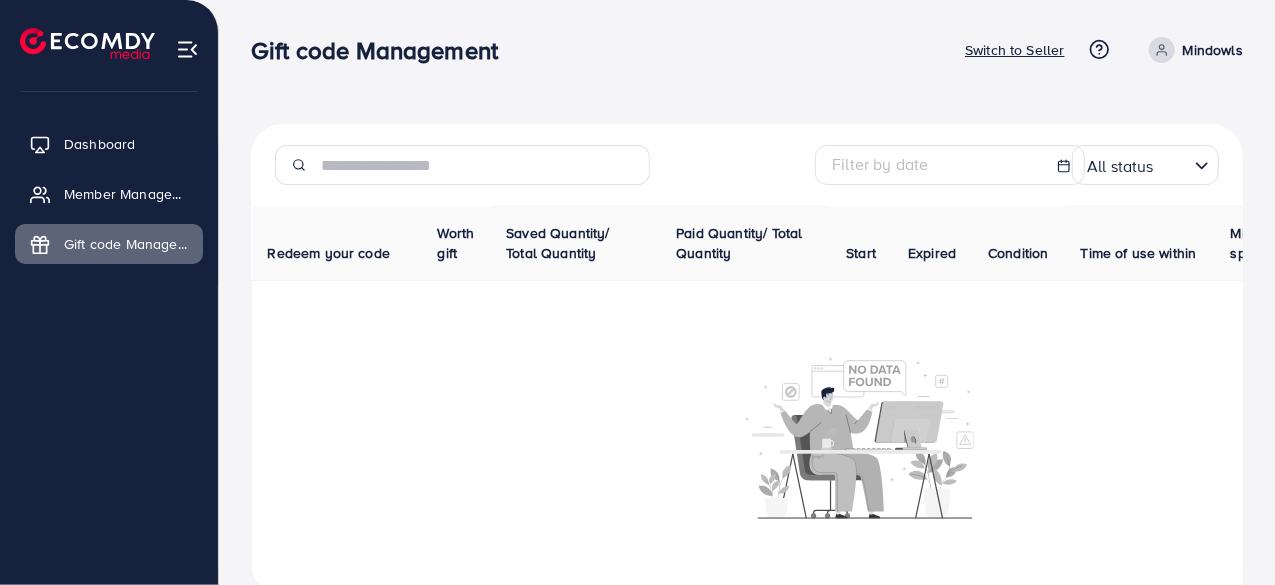 scroll, scrollTop: 0, scrollLeft: 224, axis: horizontal 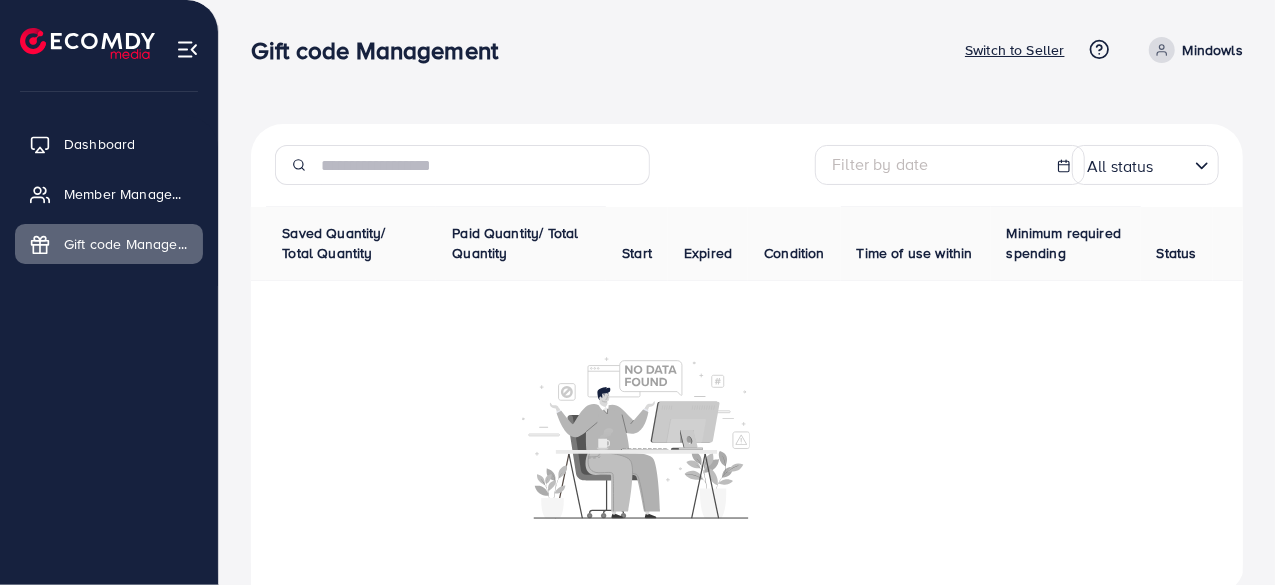 drag, startPoint x: 558, startPoint y: 235, endPoint x: 1021, endPoint y: 242, distance: 463.05292 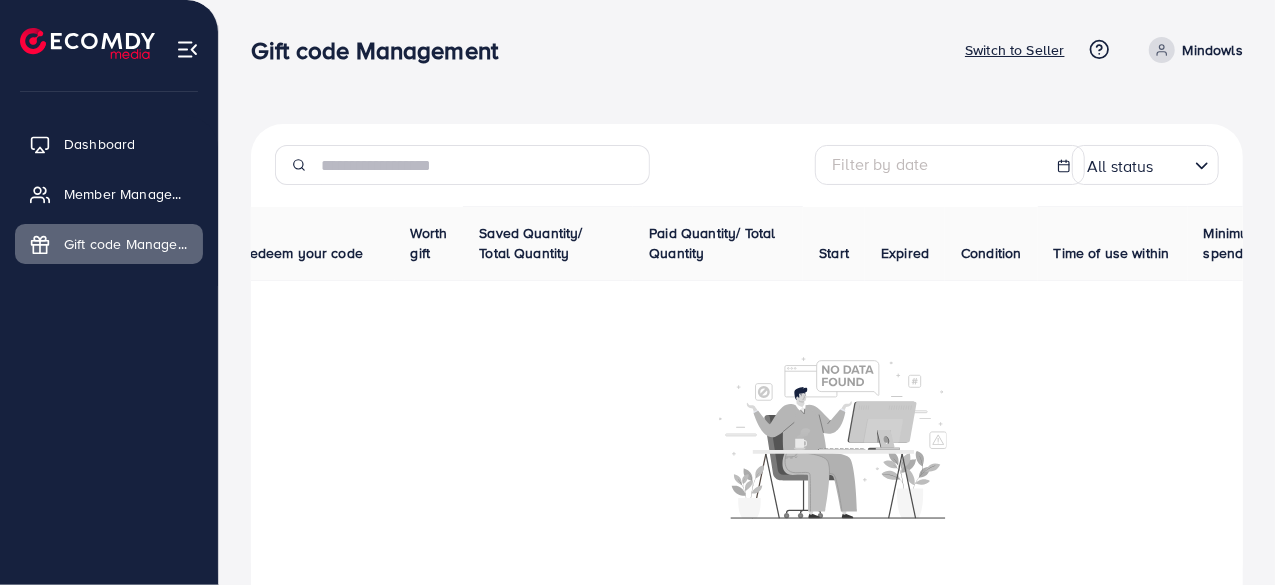scroll, scrollTop: 0, scrollLeft: 0, axis: both 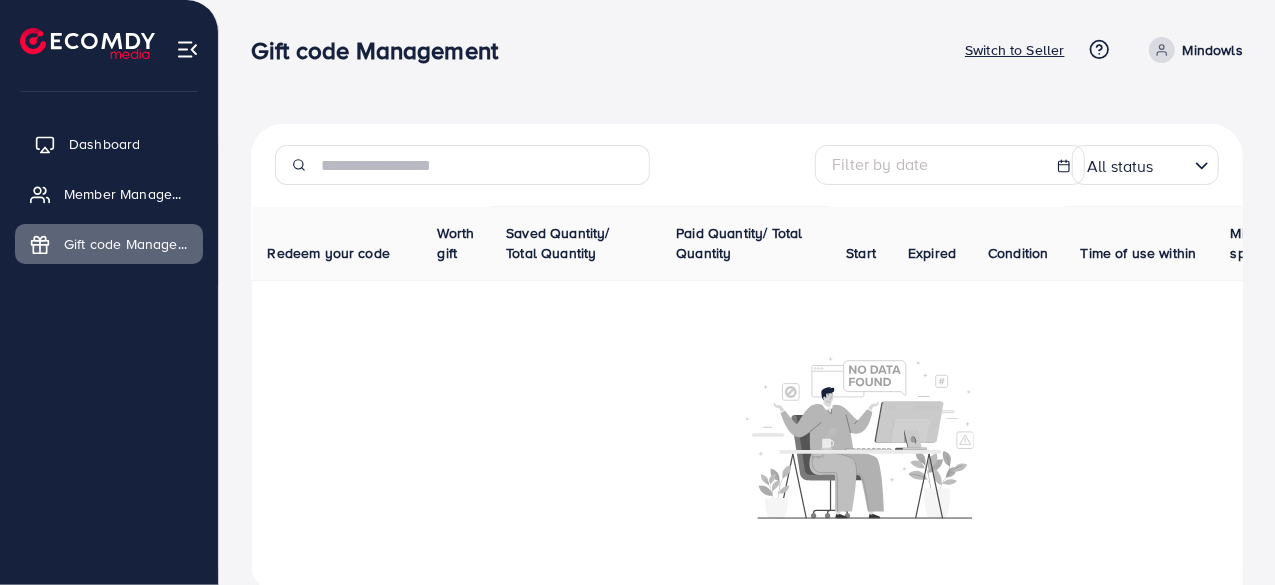 drag, startPoint x: 1024, startPoint y: 239, endPoint x: 145, endPoint y: 161, distance: 882.454 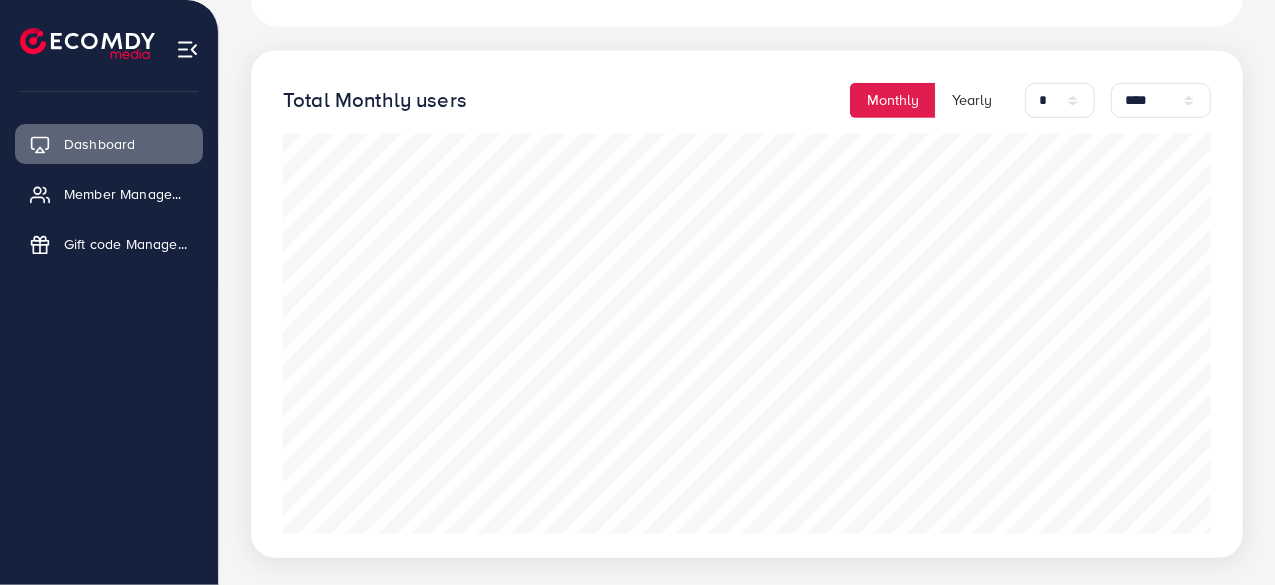 scroll, scrollTop: 538, scrollLeft: 0, axis: vertical 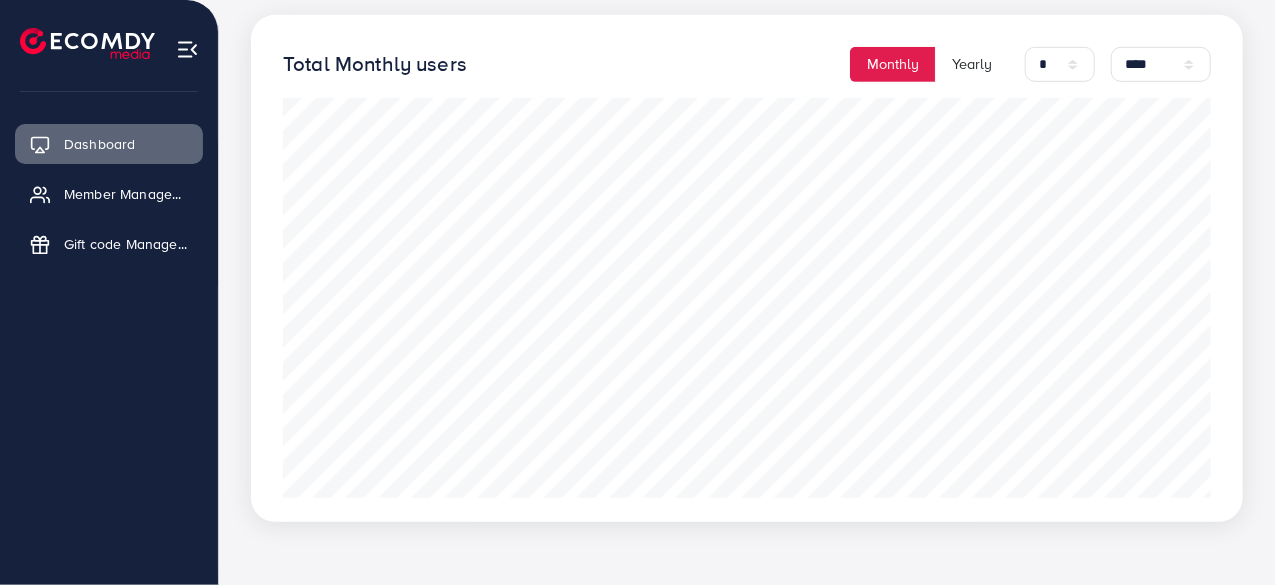 click on "Total Monthly users   Monthly   Yearly  * * * * * * * * * ** ** ** **** **** **** **** ****" at bounding box center [747, 64] 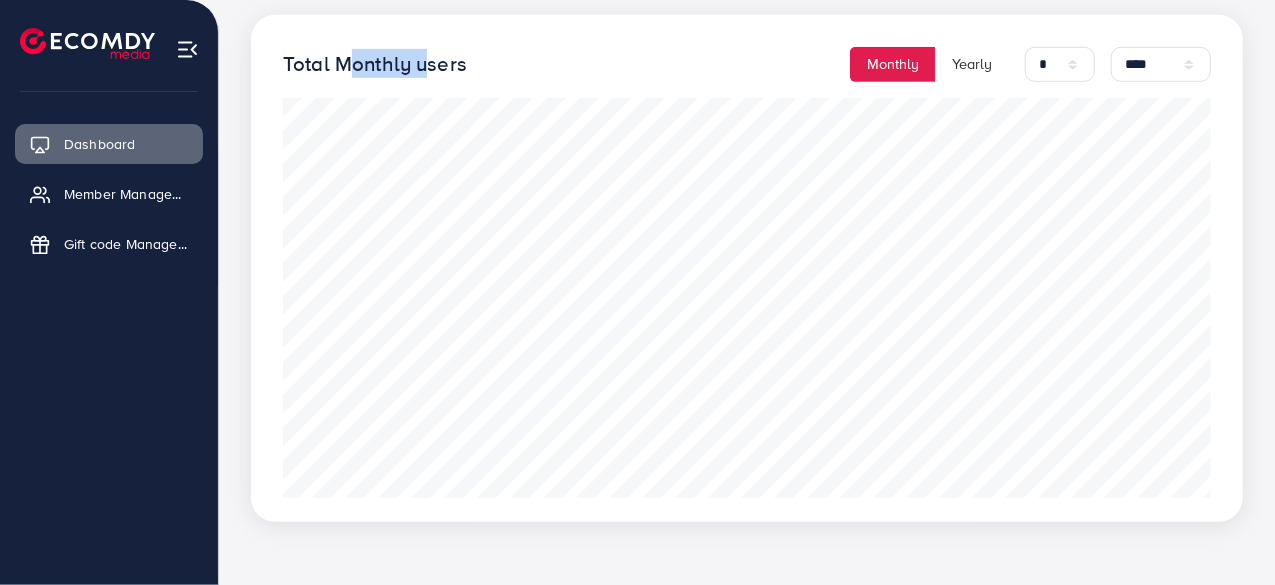 click on "Total Monthly users   Monthly   Yearly  * * * * * * * * * ** ** ** **** **** **** **** ****" at bounding box center [747, 64] 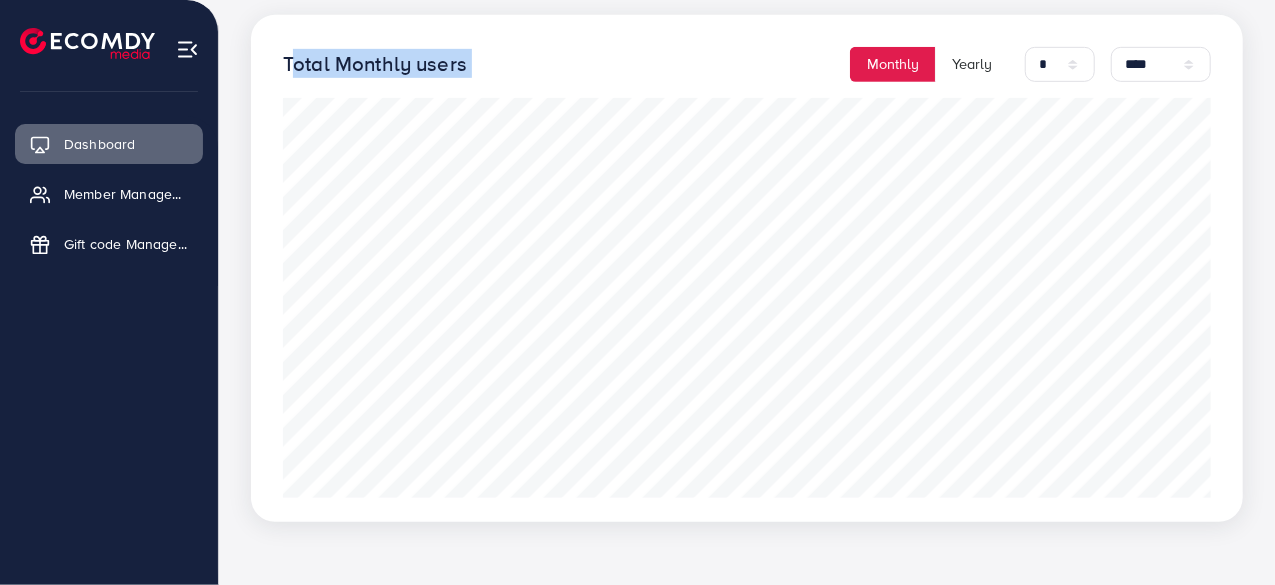 click on "Total Monthly users" at bounding box center [375, 64] 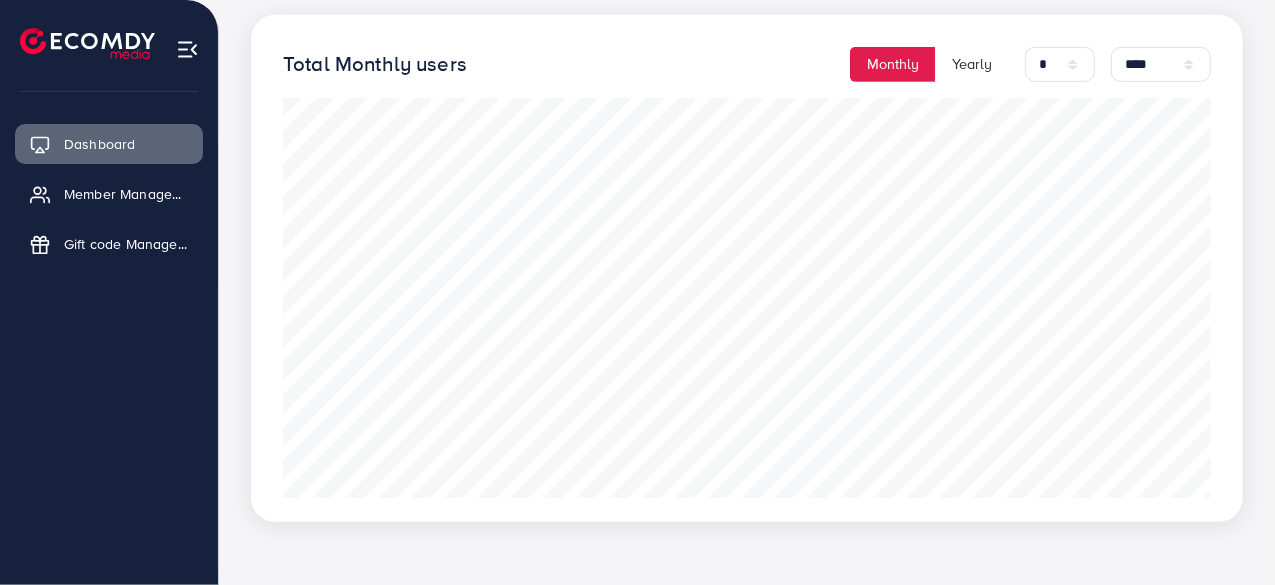 click on "Total Monthly users" at bounding box center (375, 64) 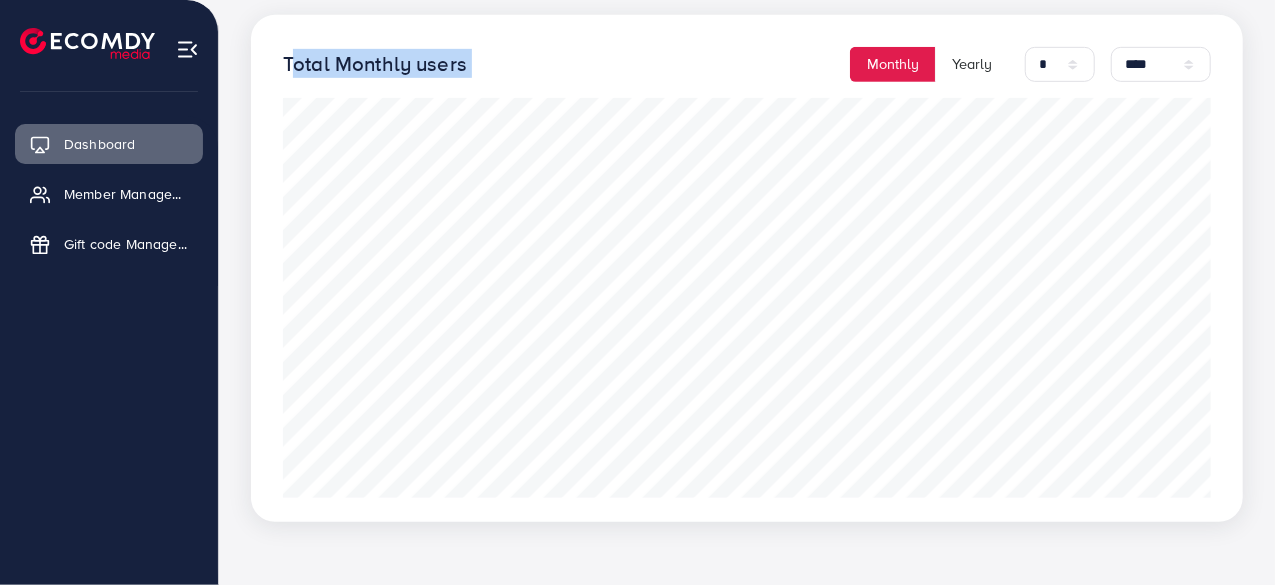 click on "Total Monthly users   Monthly   Yearly  * * * * * * * * * ** ** ** **** **** **** **** ****" at bounding box center (747, 64) 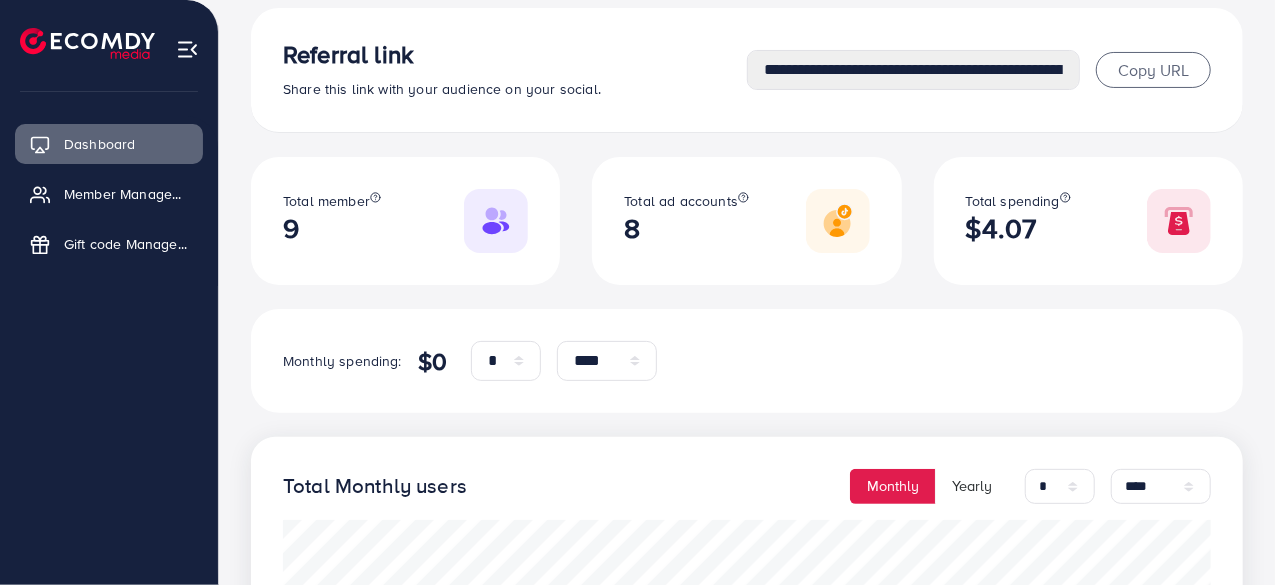 scroll, scrollTop: 0, scrollLeft: 0, axis: both 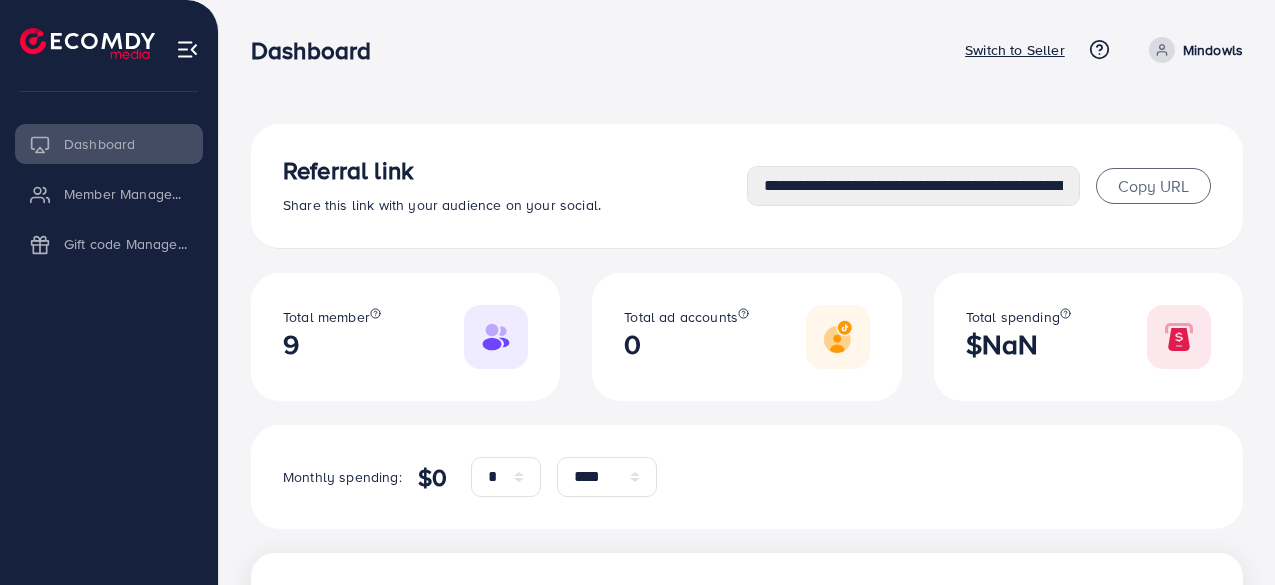 select on "*" 